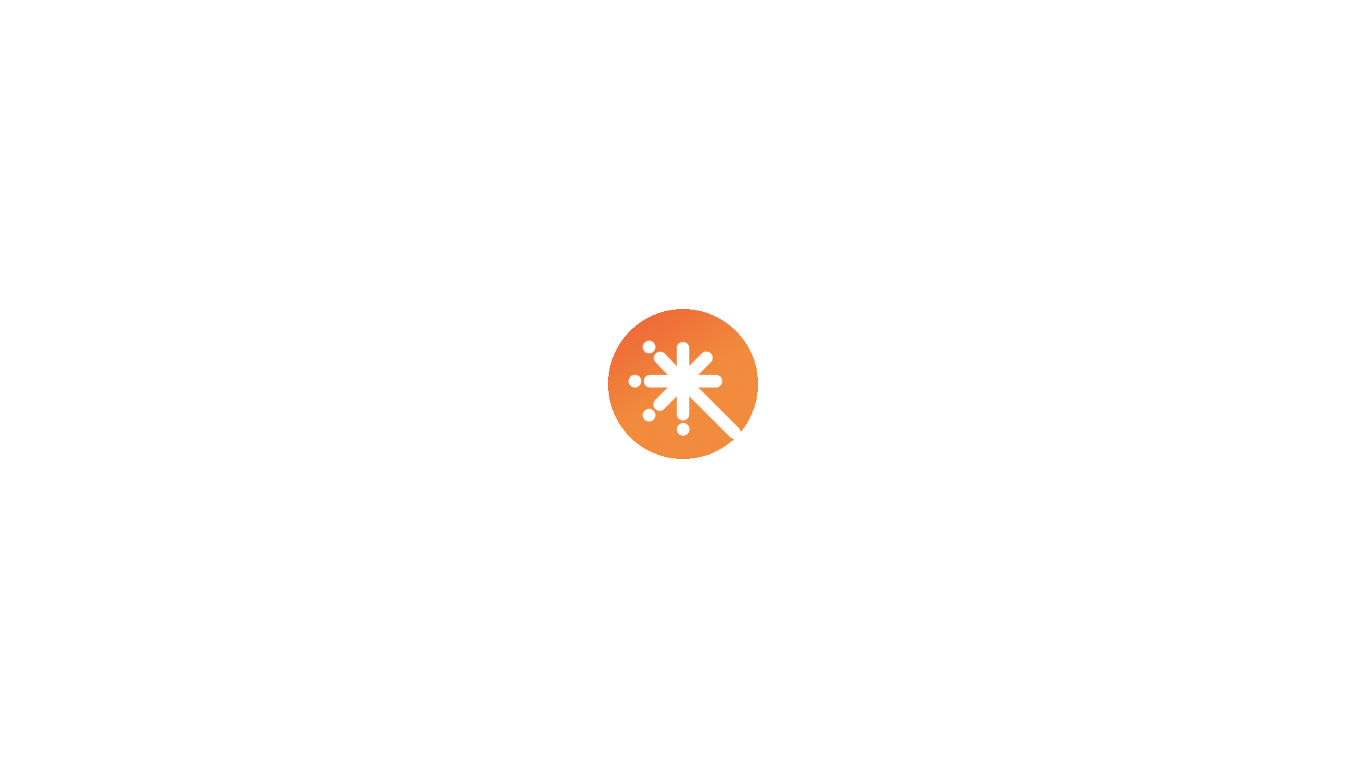 scroll, scrollTop: 0, scrollLeft: 0, axis: both 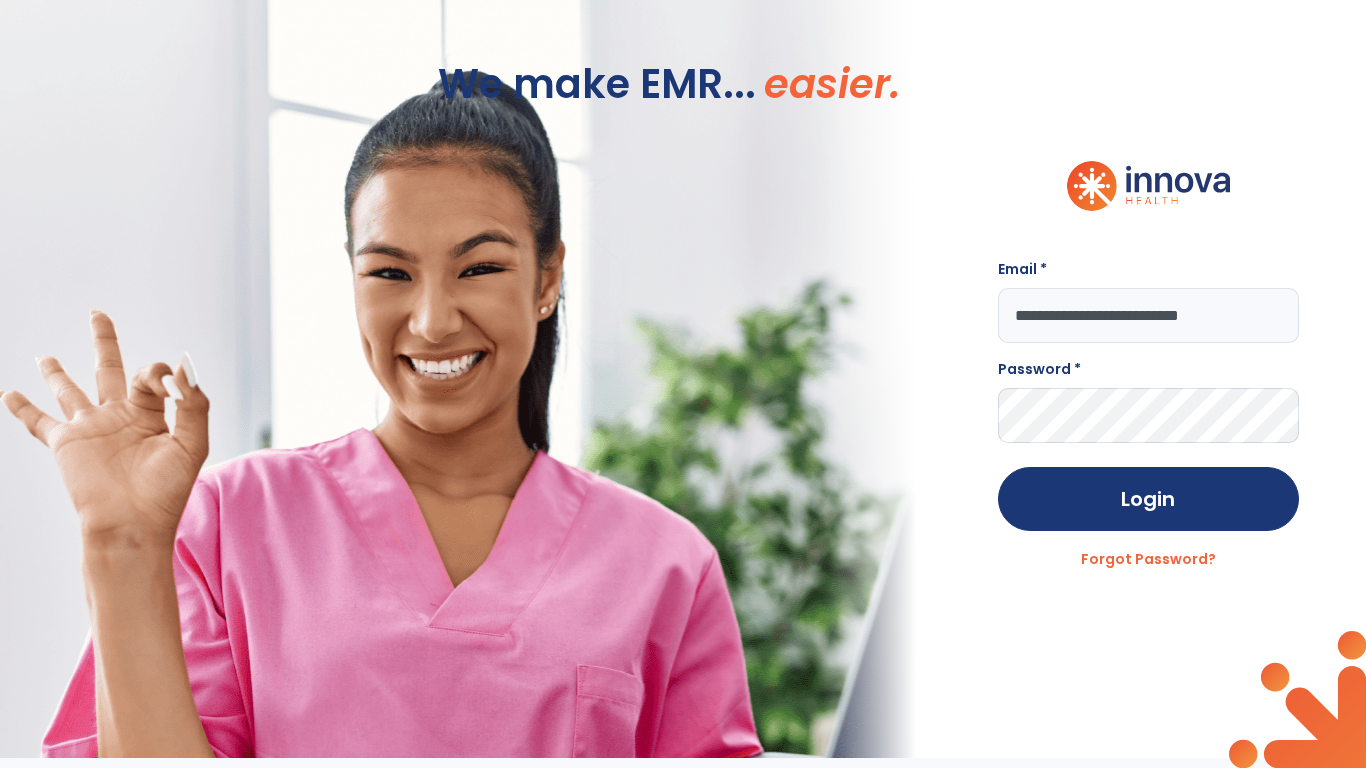 type on "**********" 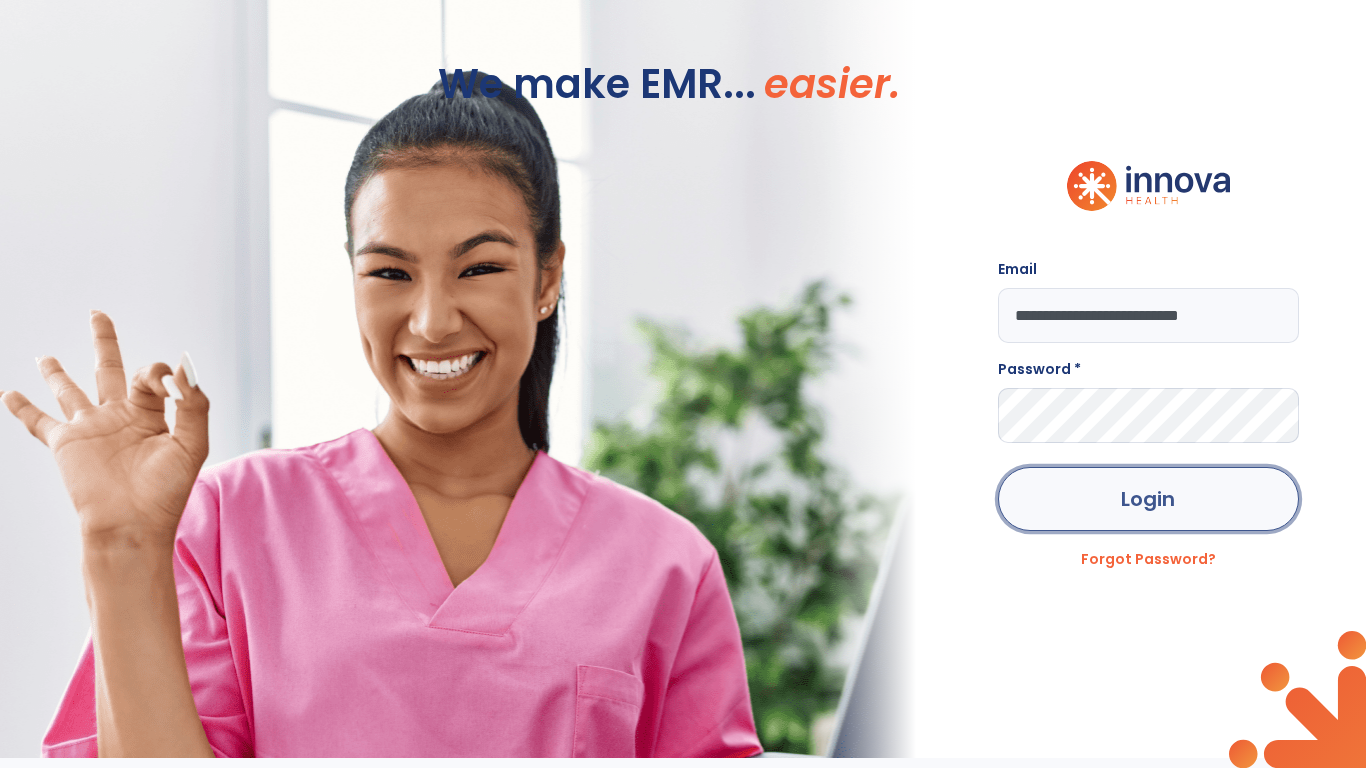 click on "Login" 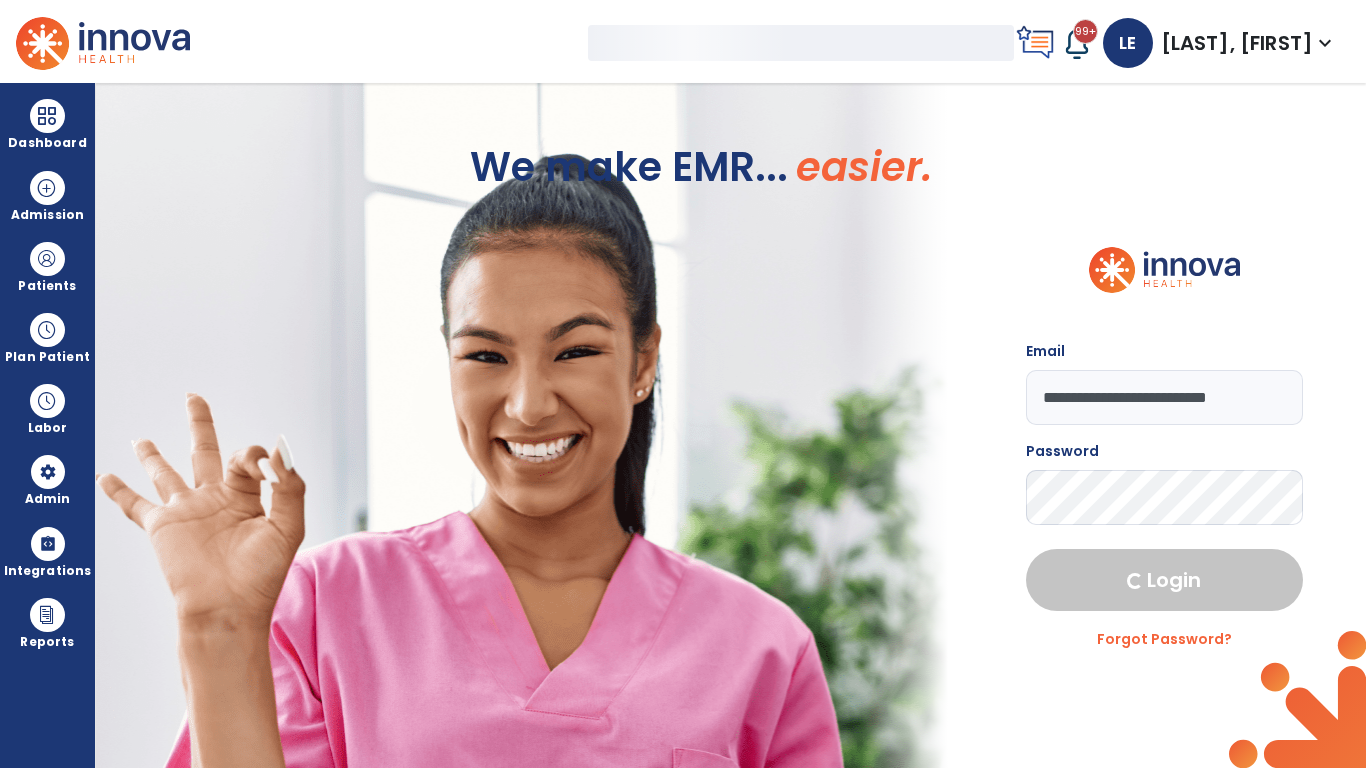 select on "***" 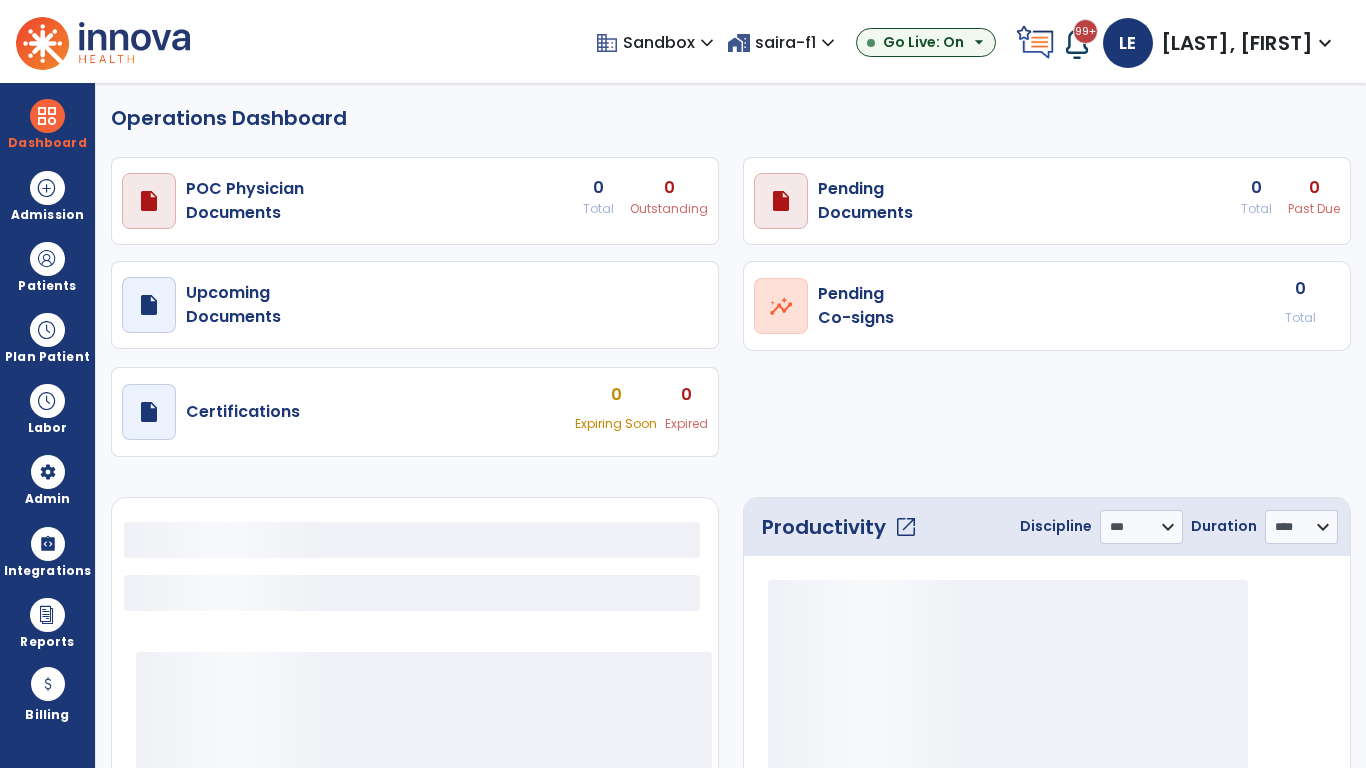 select on "***" 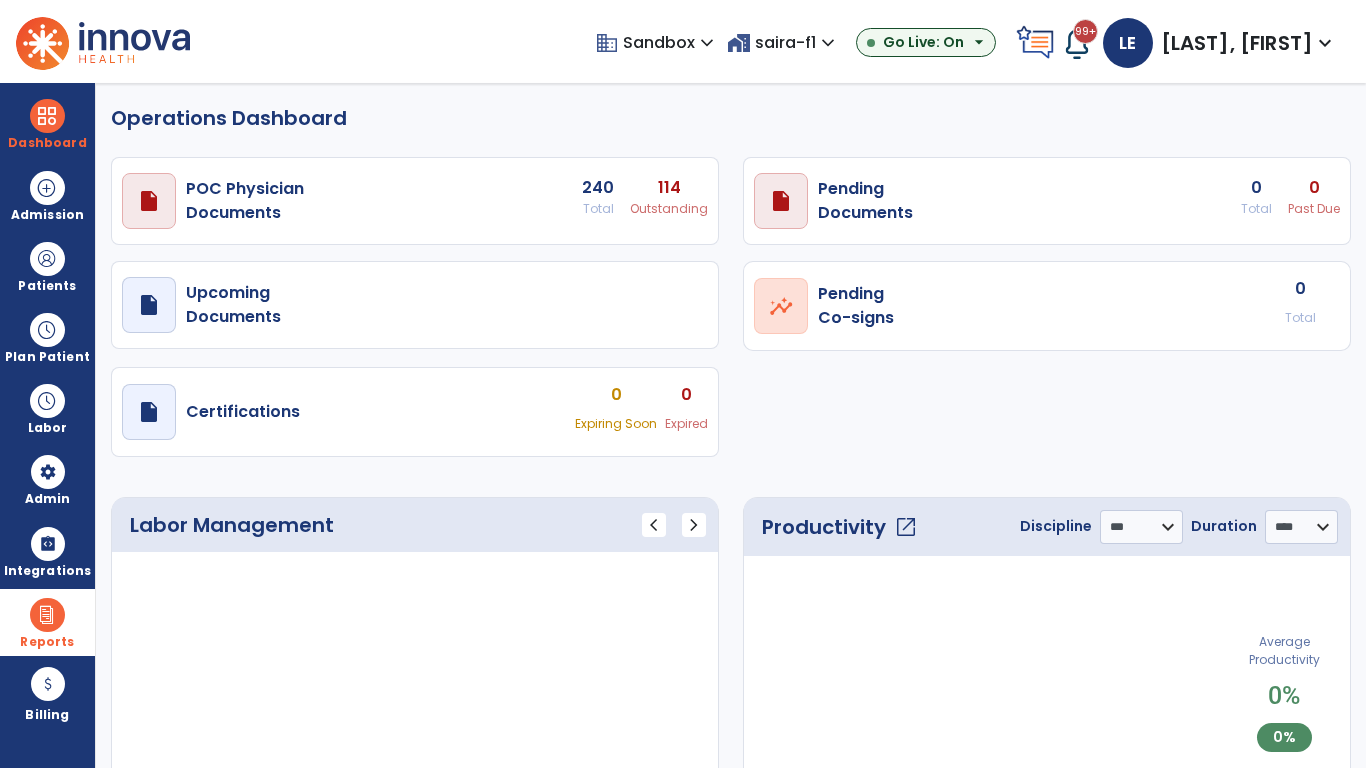 click at bounding box center (47, 615) 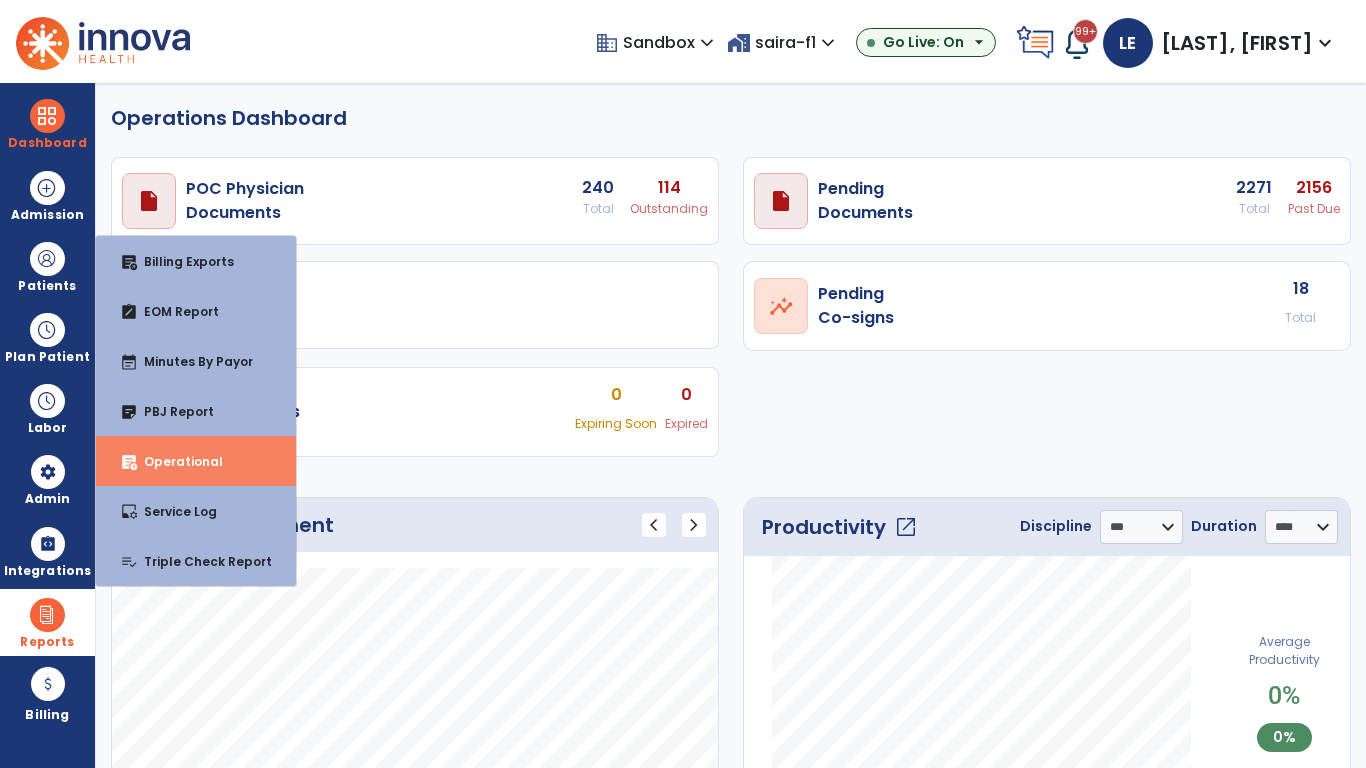 click on "Operational" at bounding box center [175, 461] 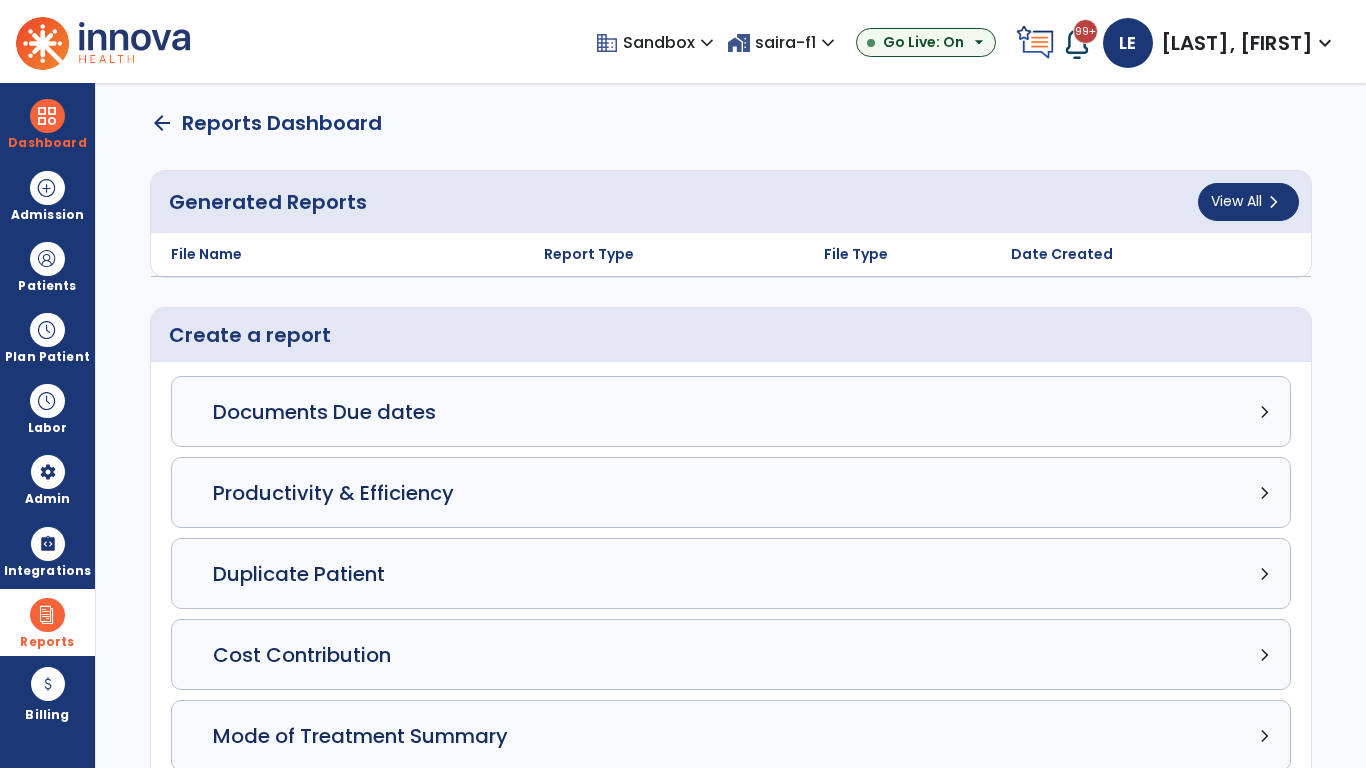 click on "Census Detail chevron_right" 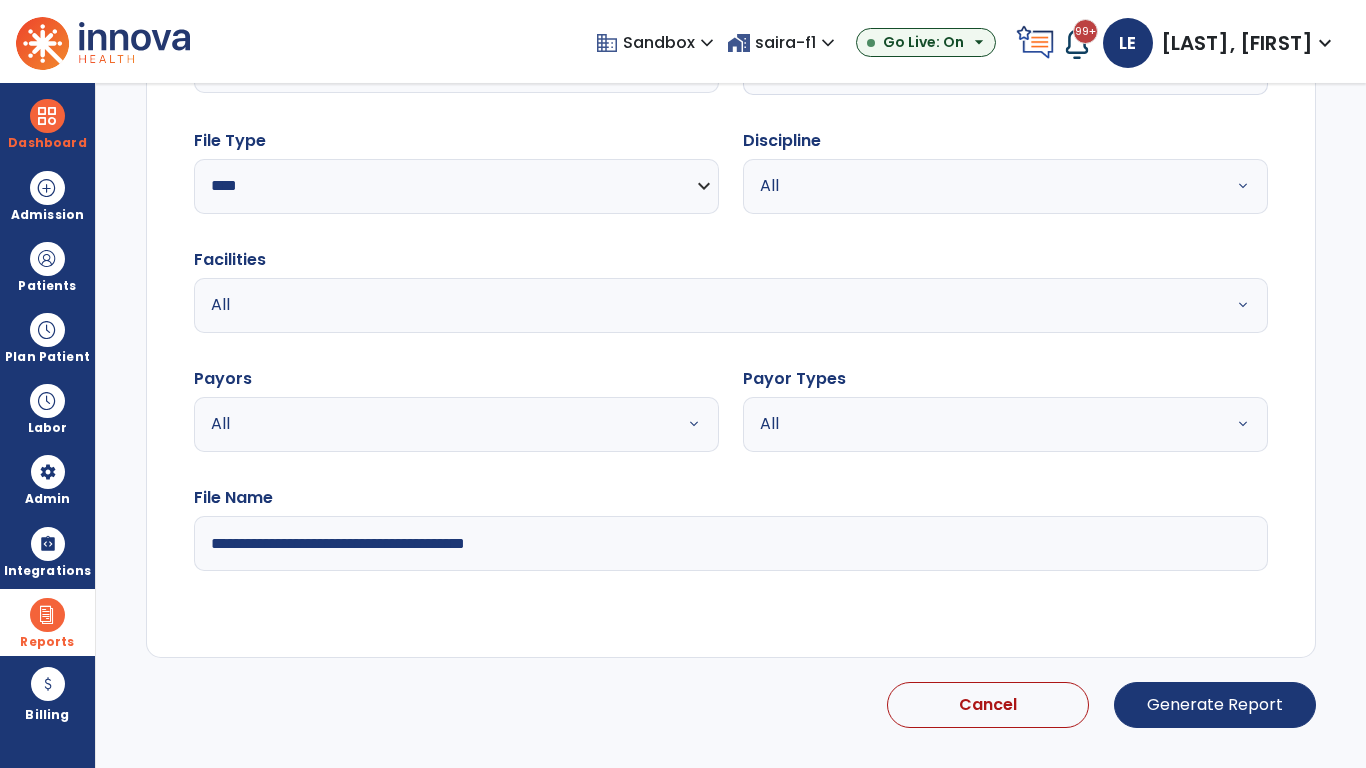 select on "*****" 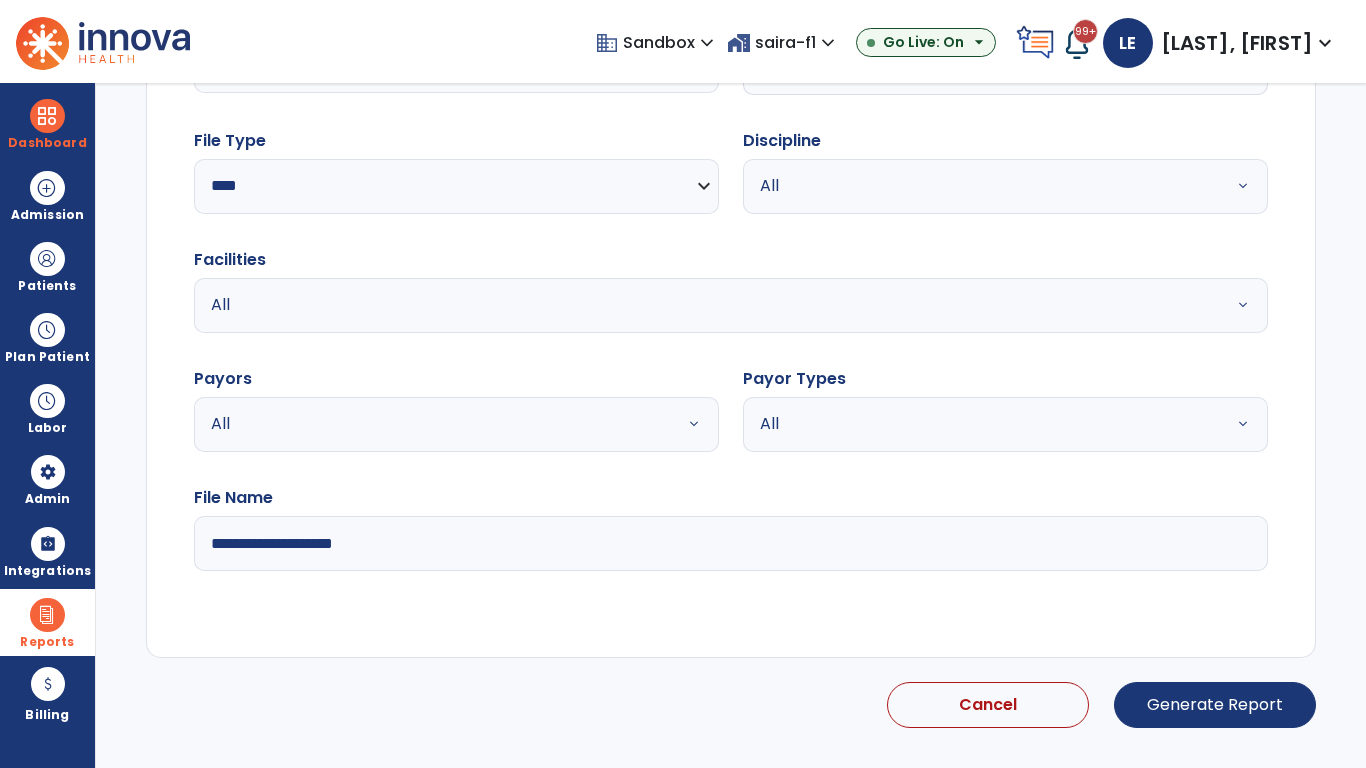 scroll, scrollTop: 192, scrollLeft: 0, axis: vertical 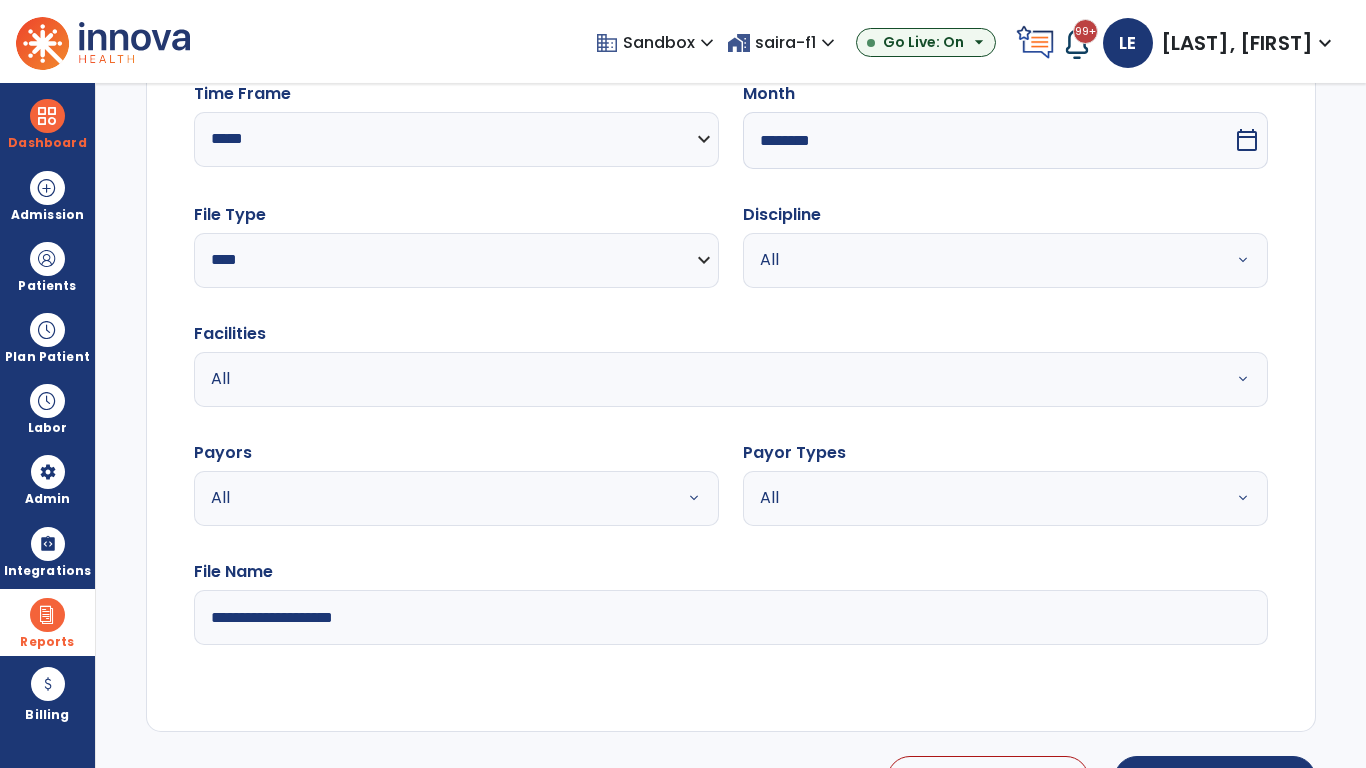 select on "*" 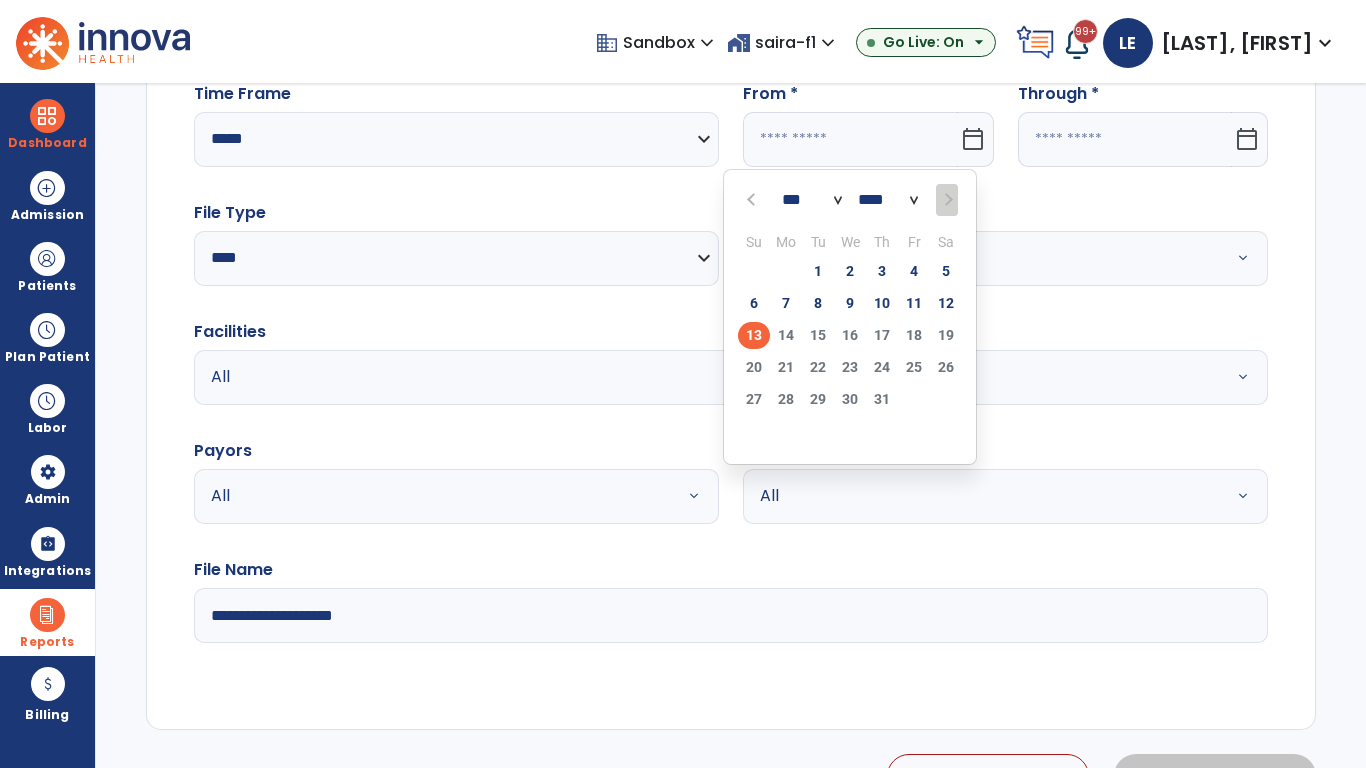 select on "****" 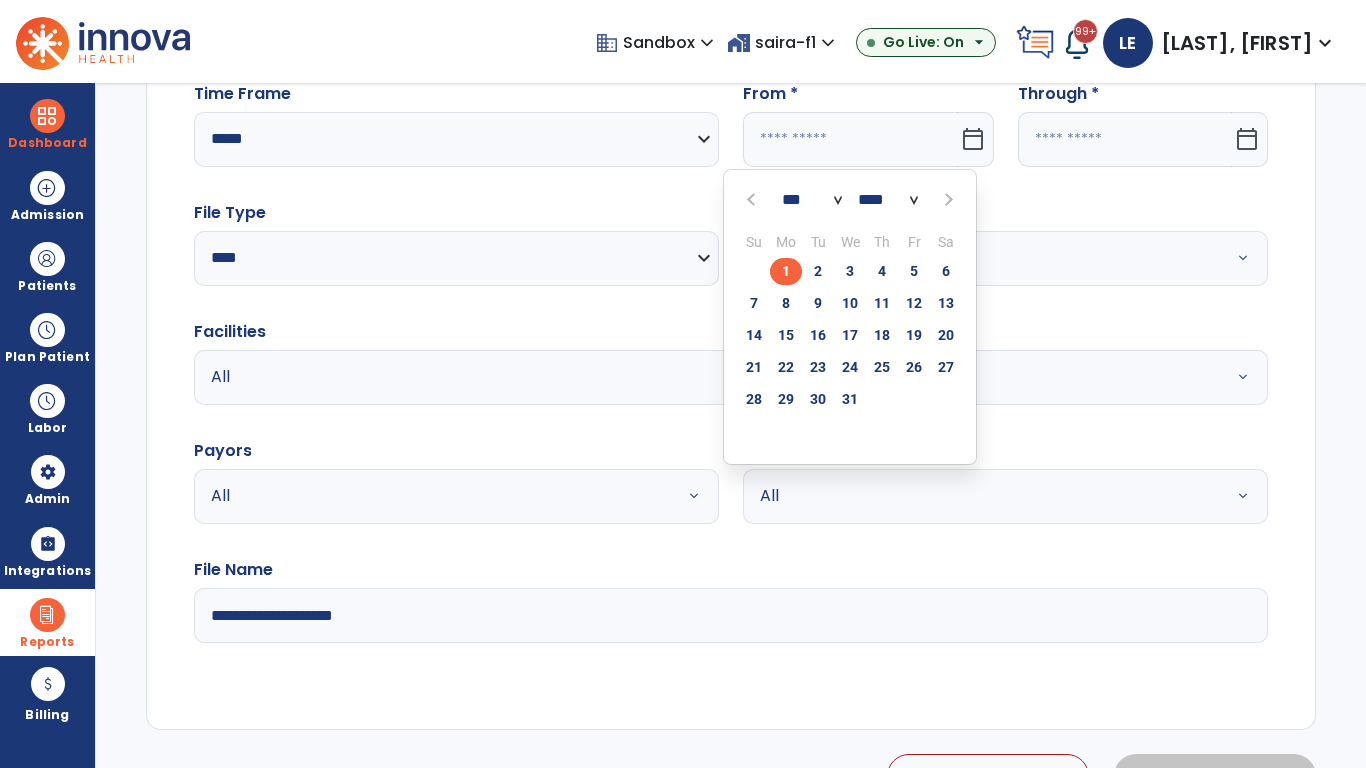 select on "**" 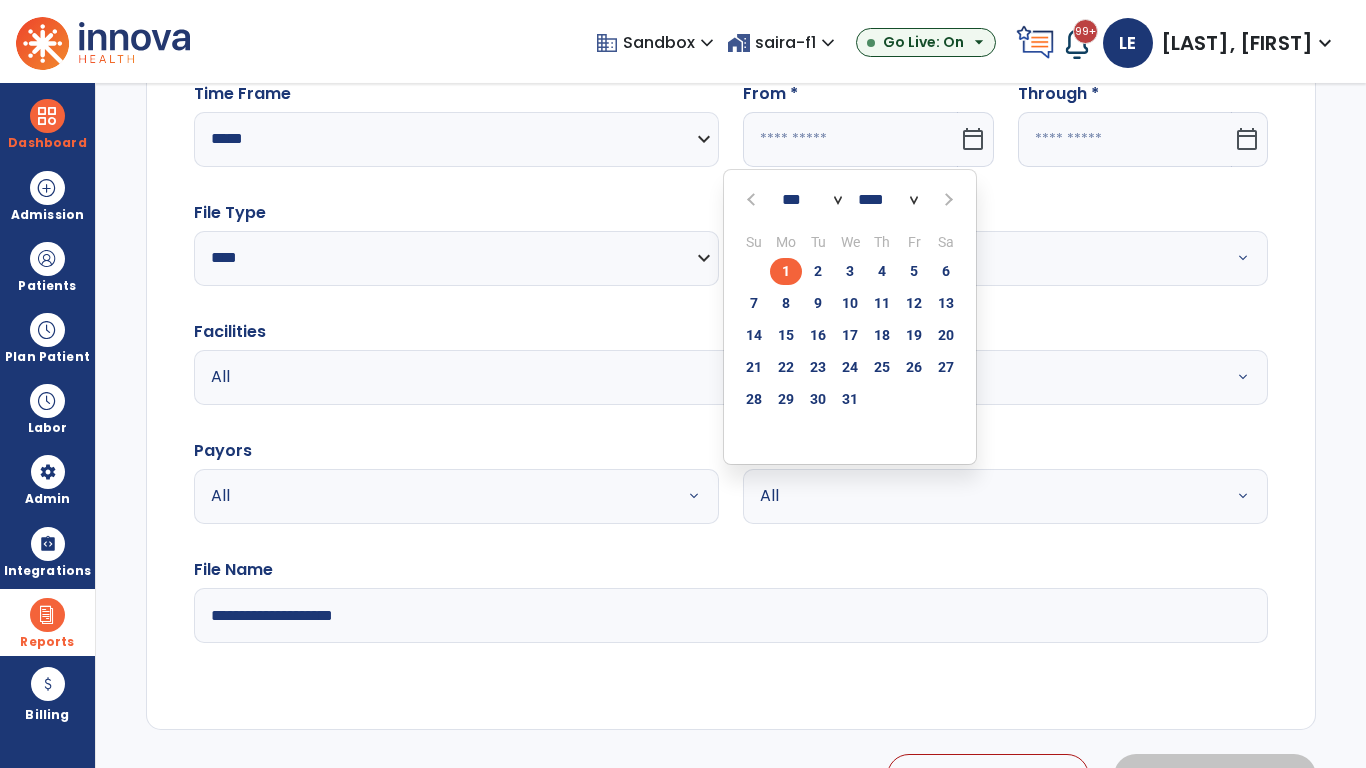 type on "**********" 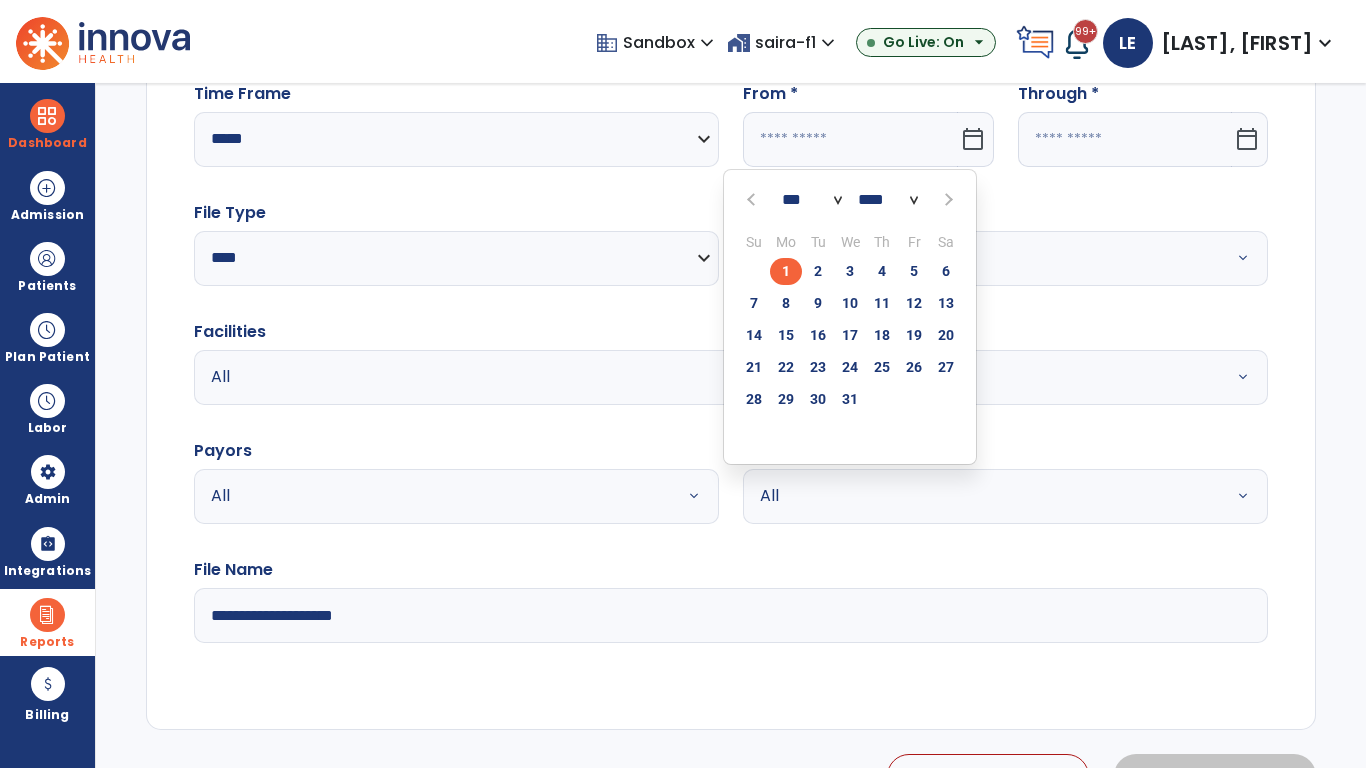 type on "*********" 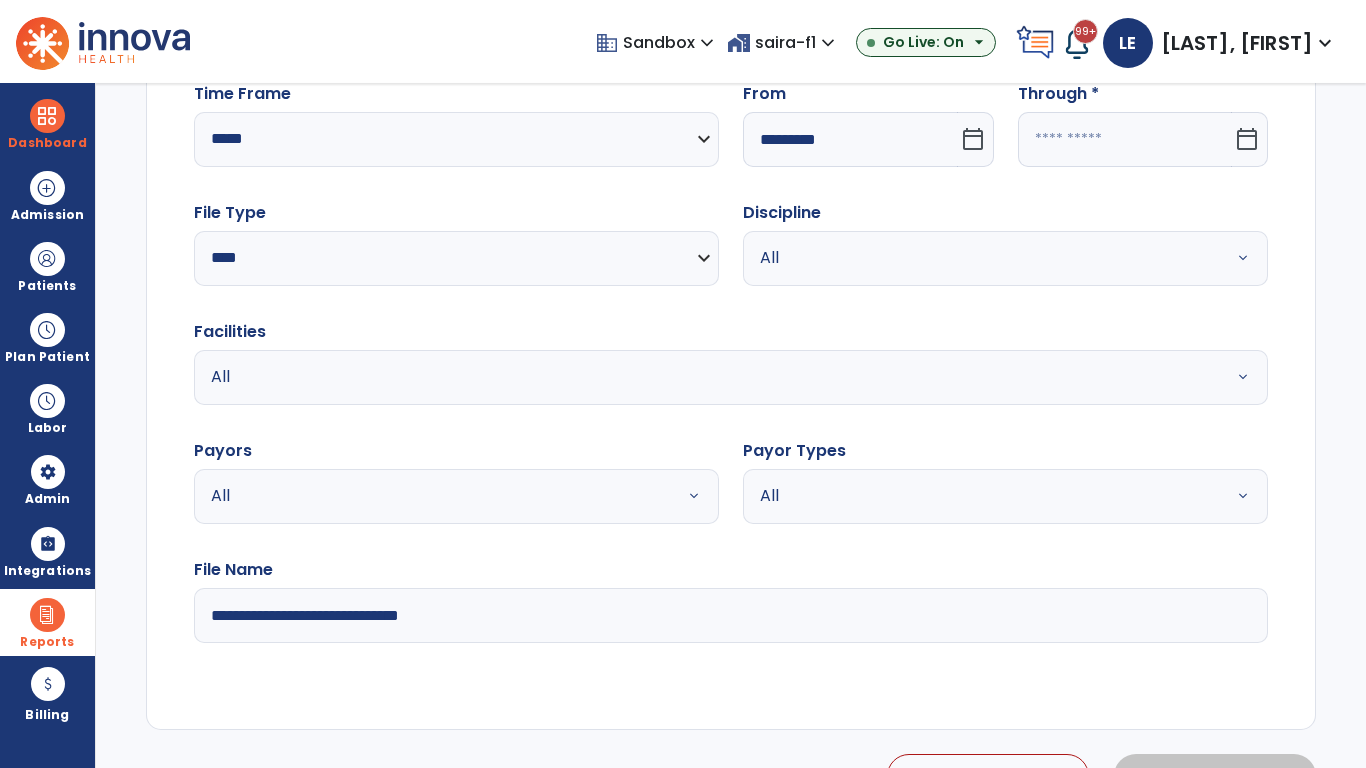 click 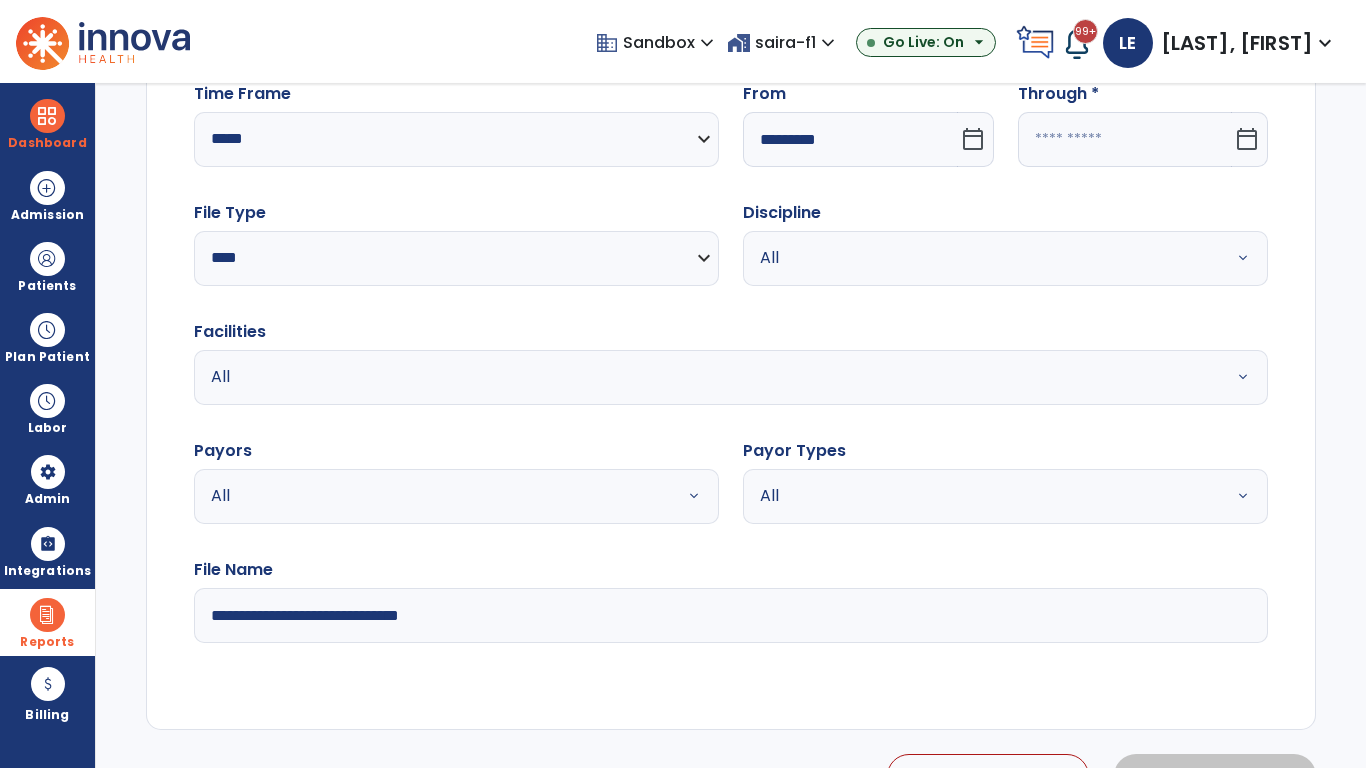 select on "*" 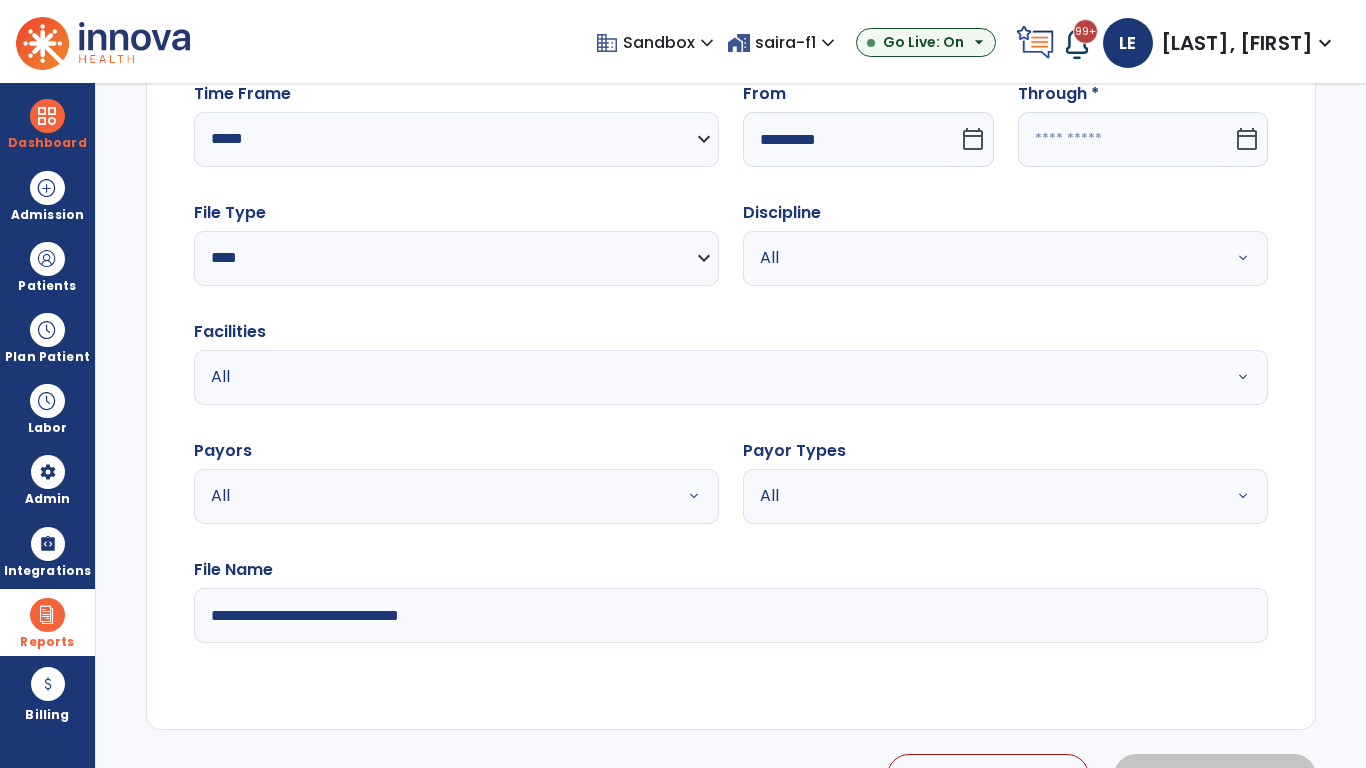 select on "****" 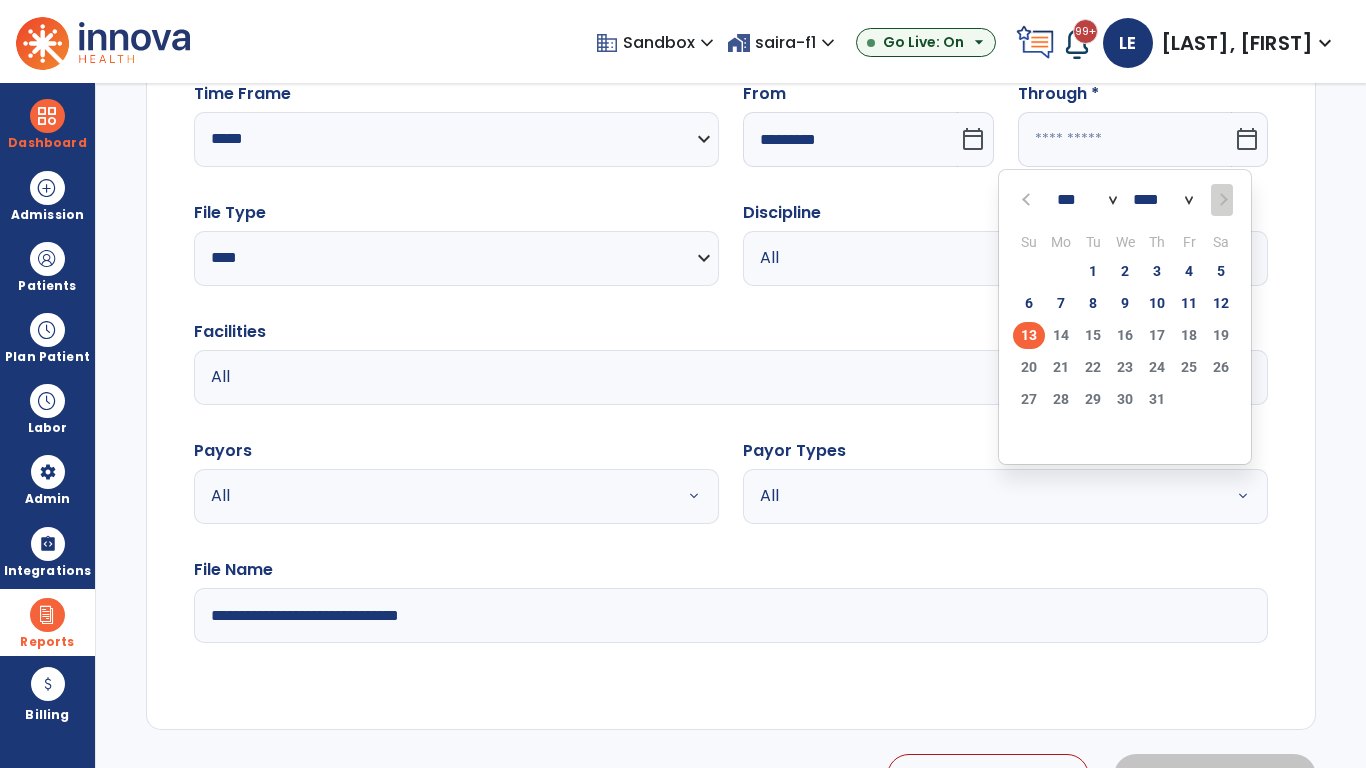 select on "*" 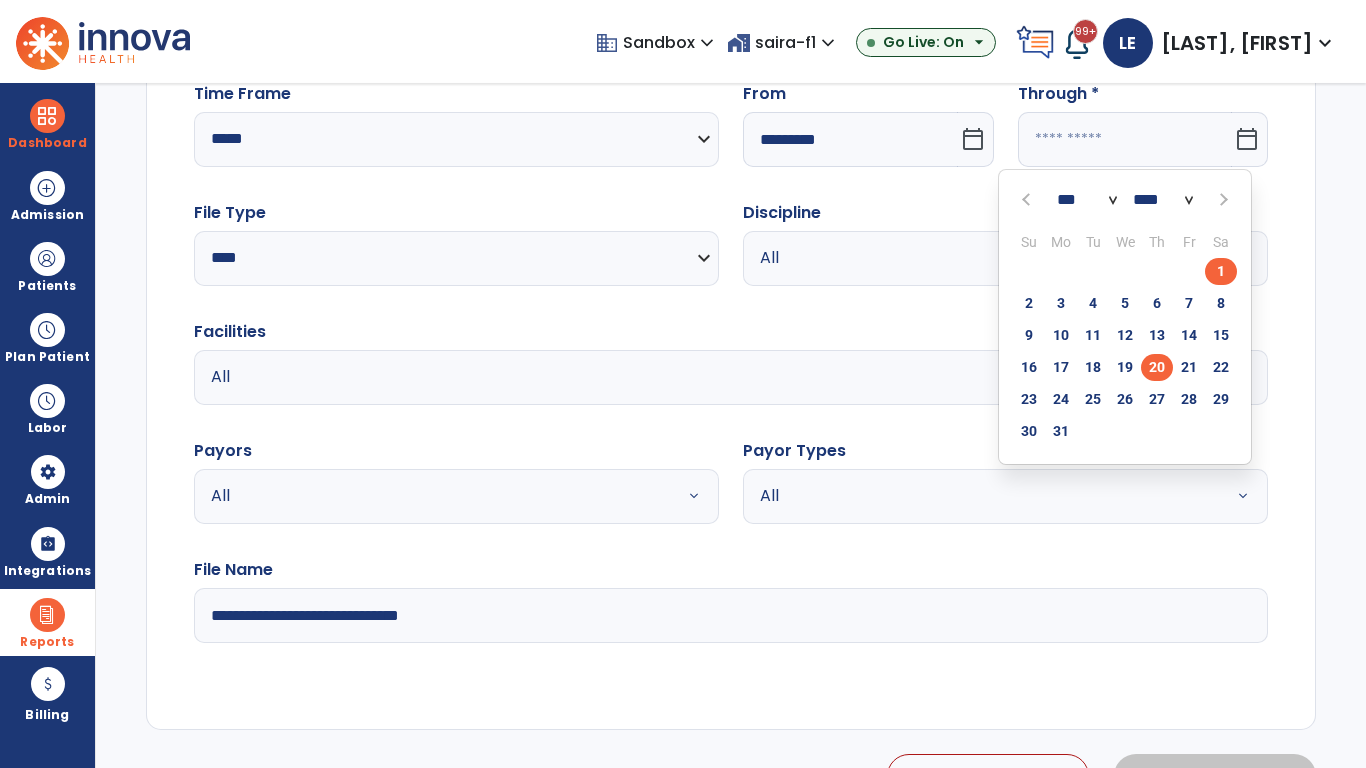 click on "20" 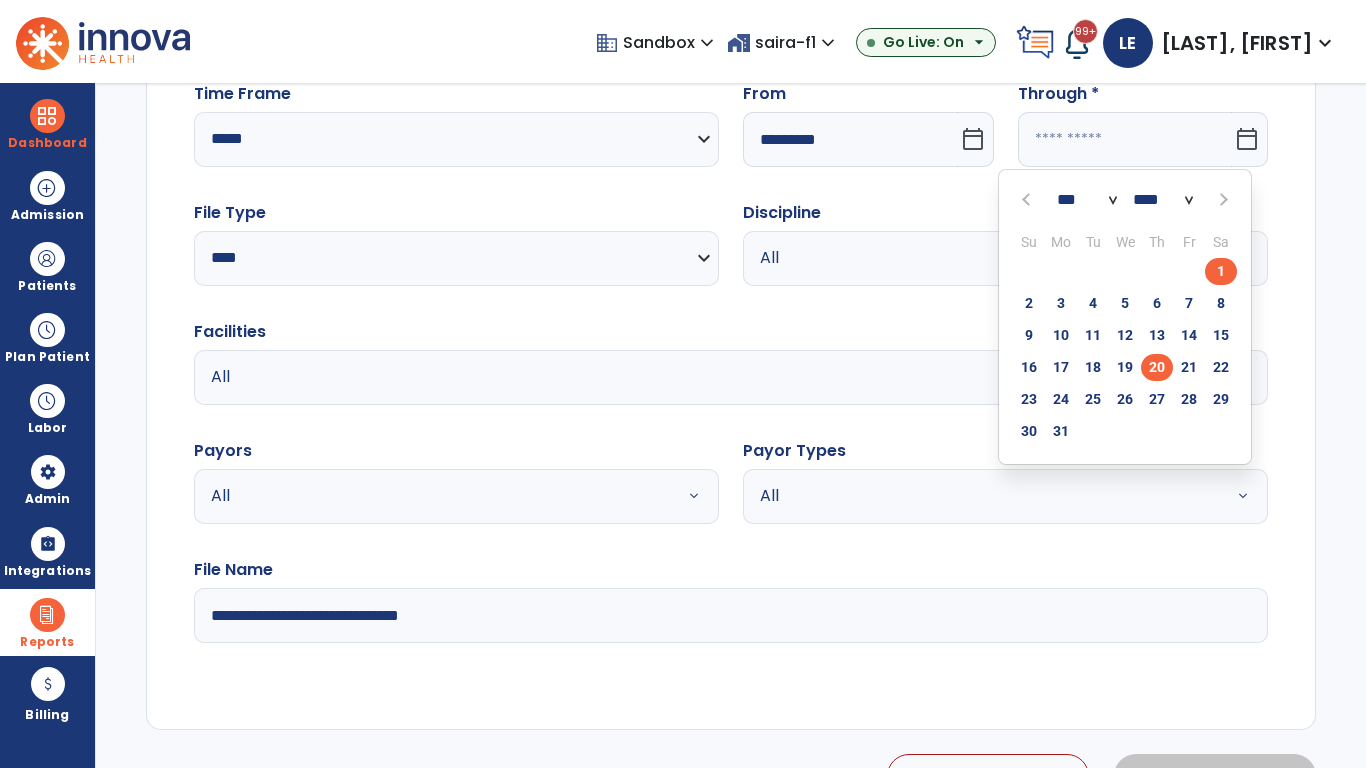 type on "**********" 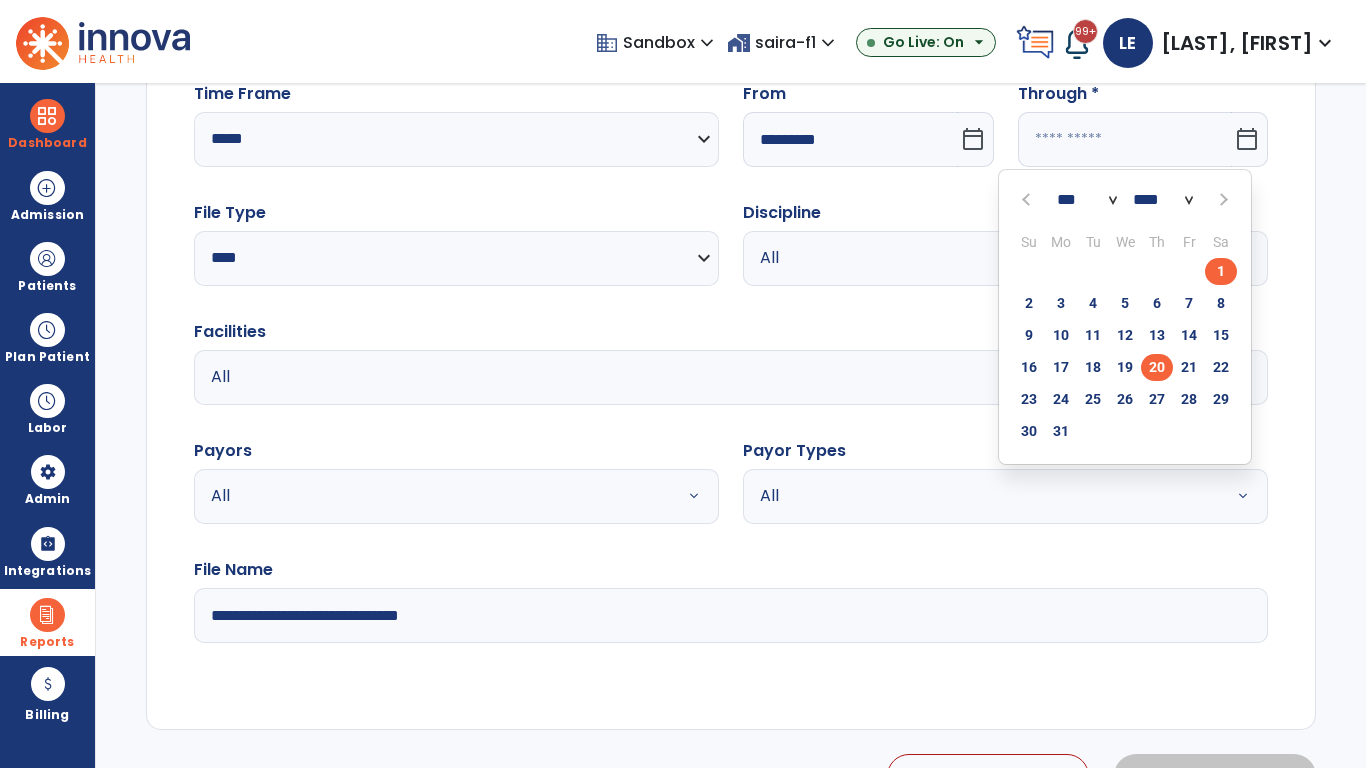 type on "*********" 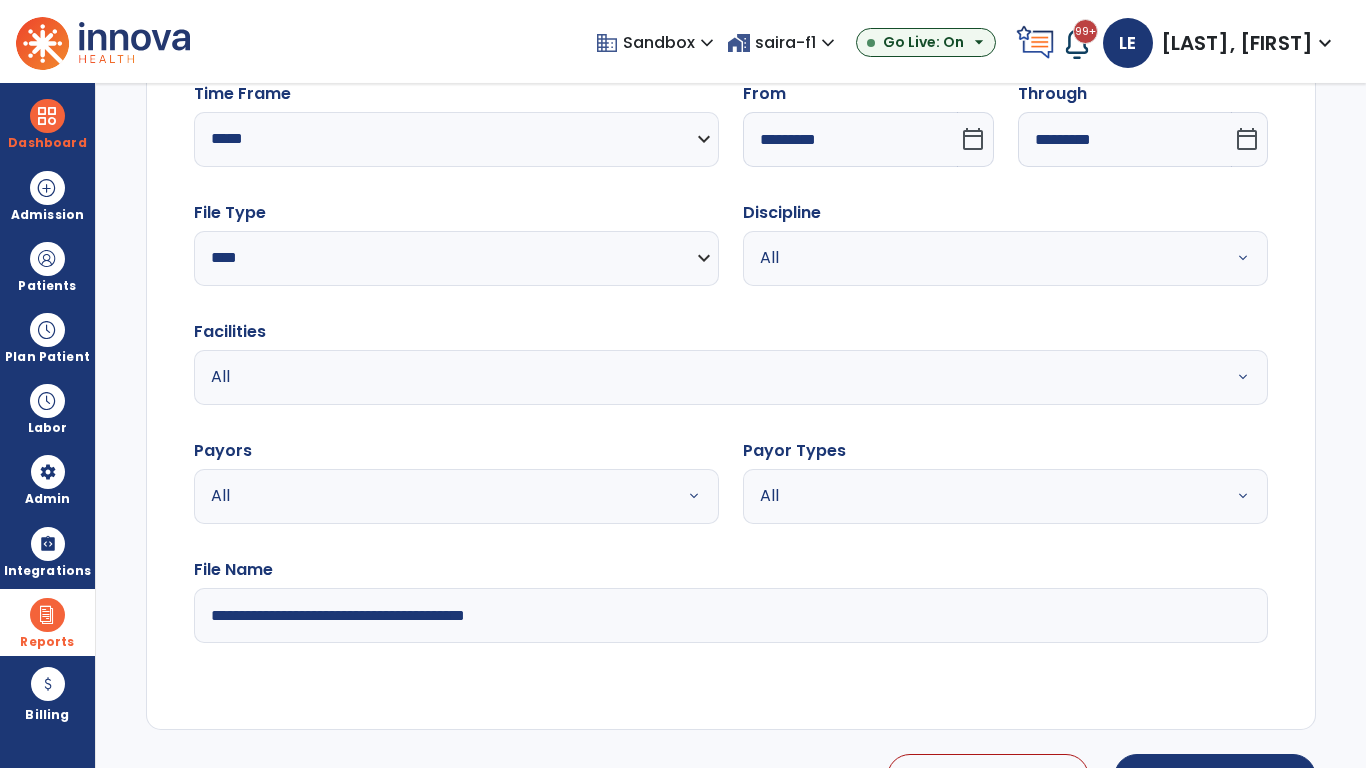 click on "All" at bounding box center (981, 258) 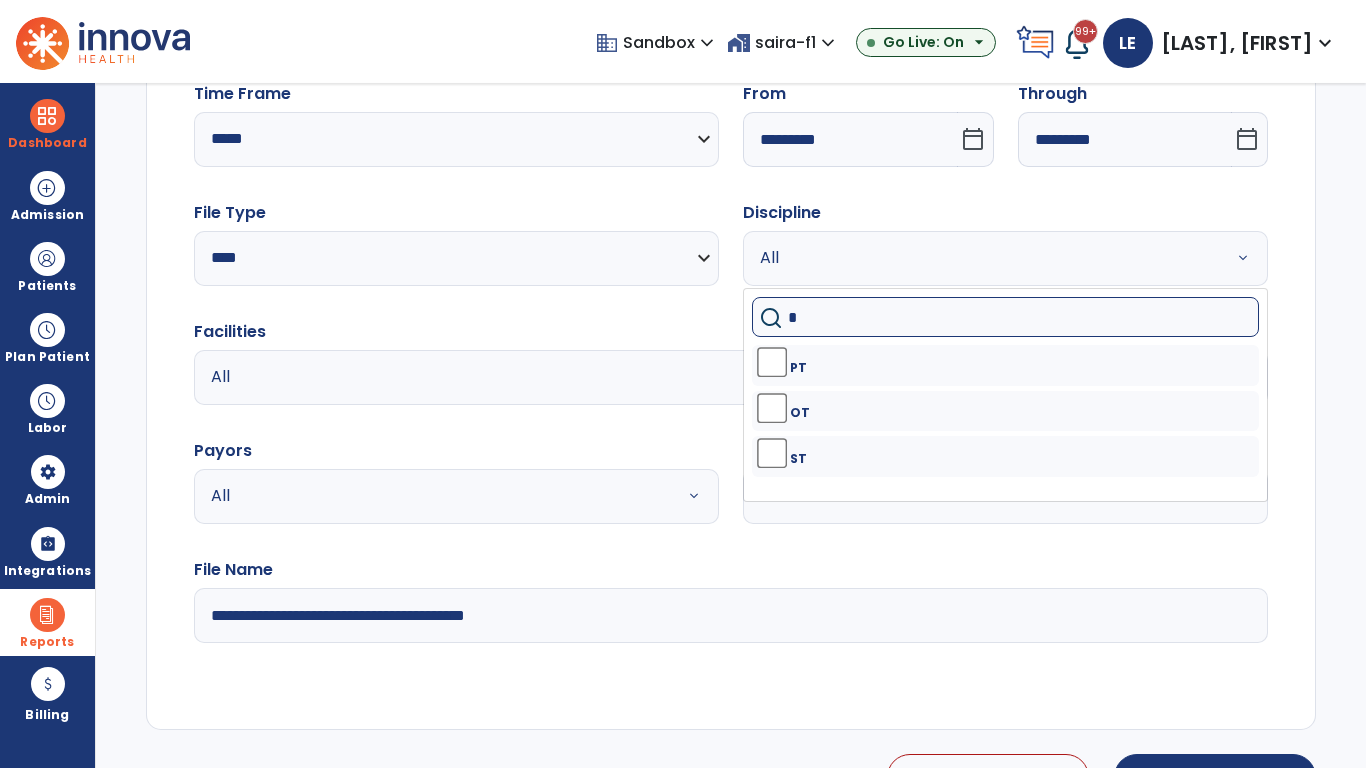 type on "**" 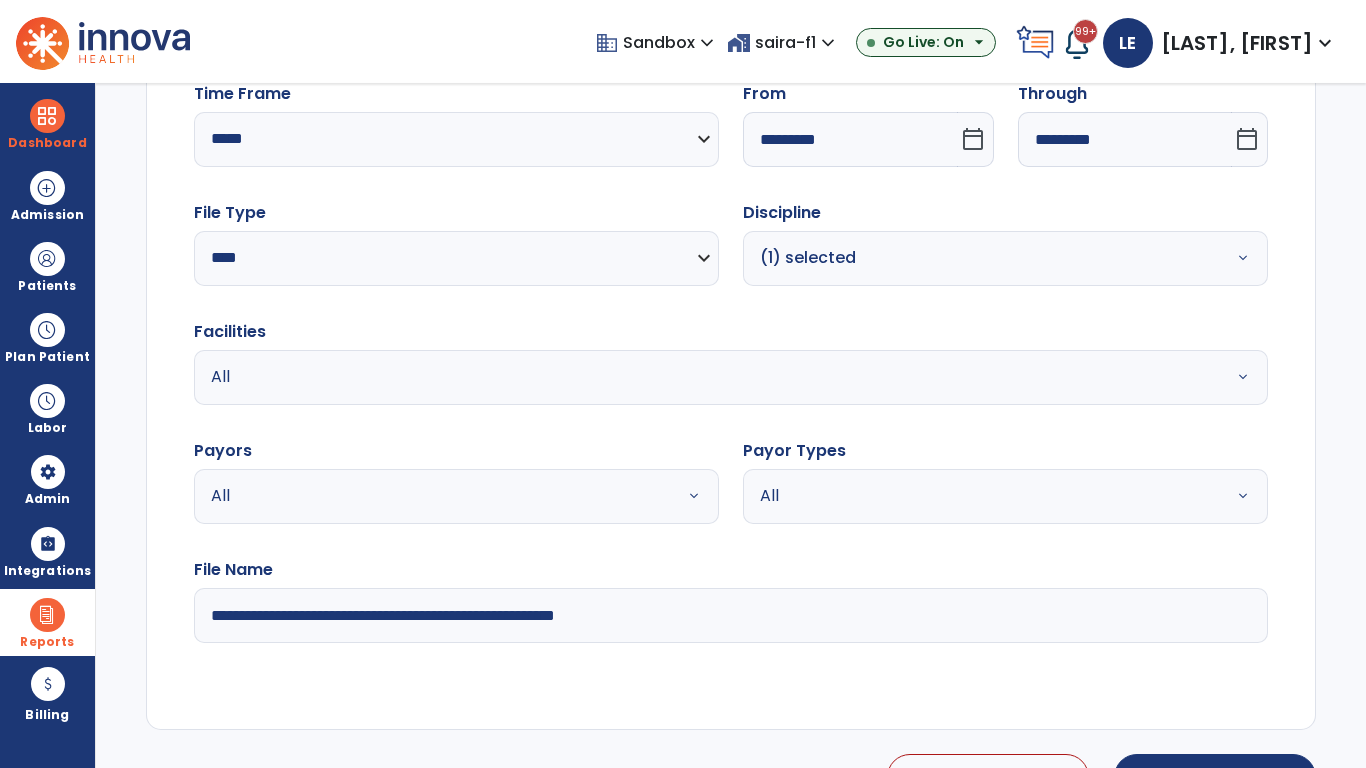 type on "**********" 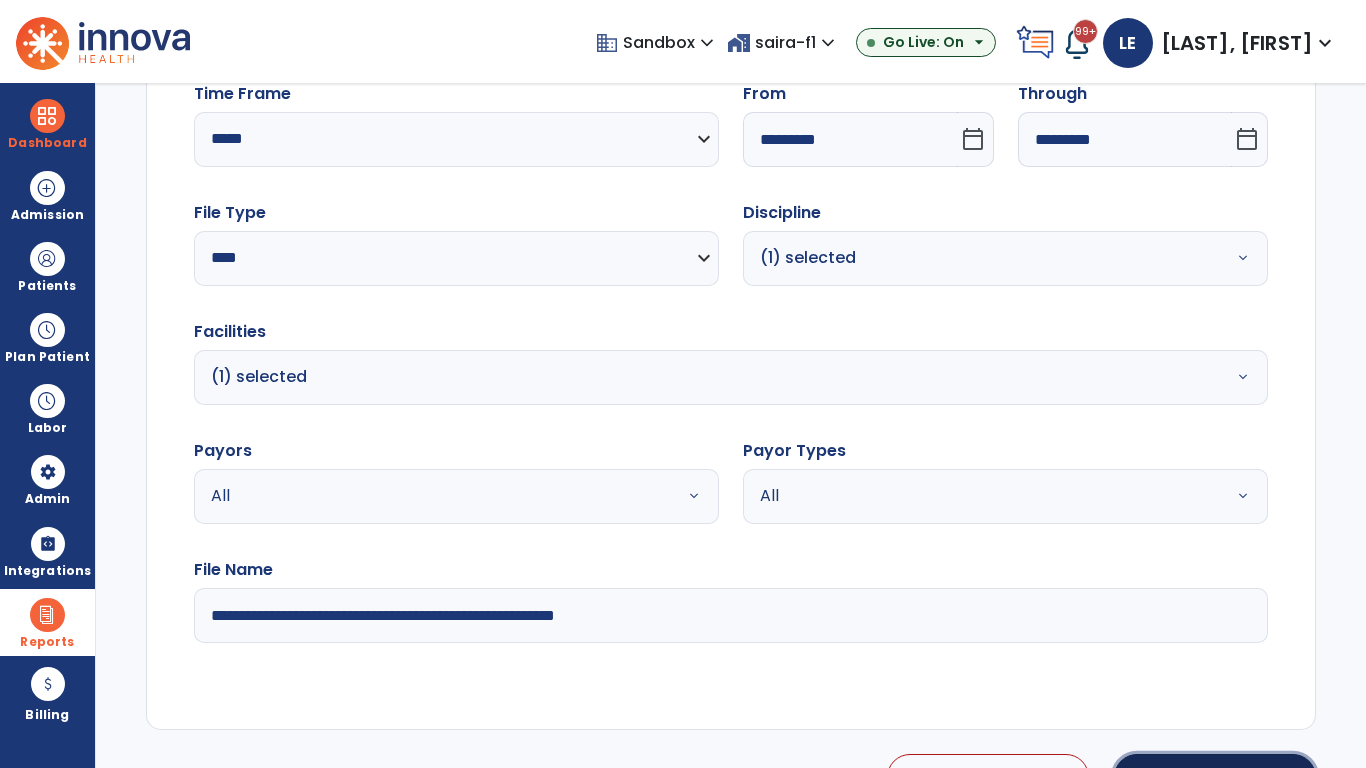click on "Generate Report" 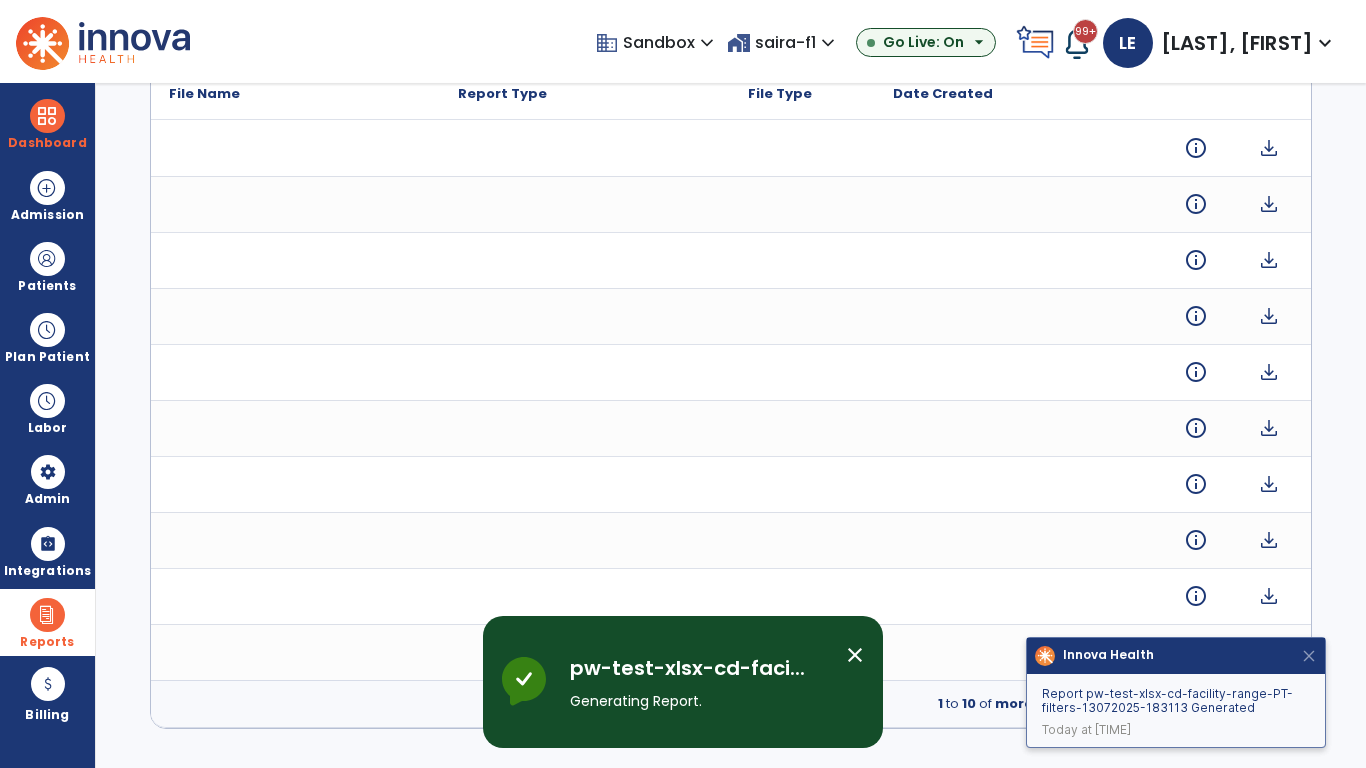 scroll, scrollTop: 0, scrollLeft: 0, axis: both 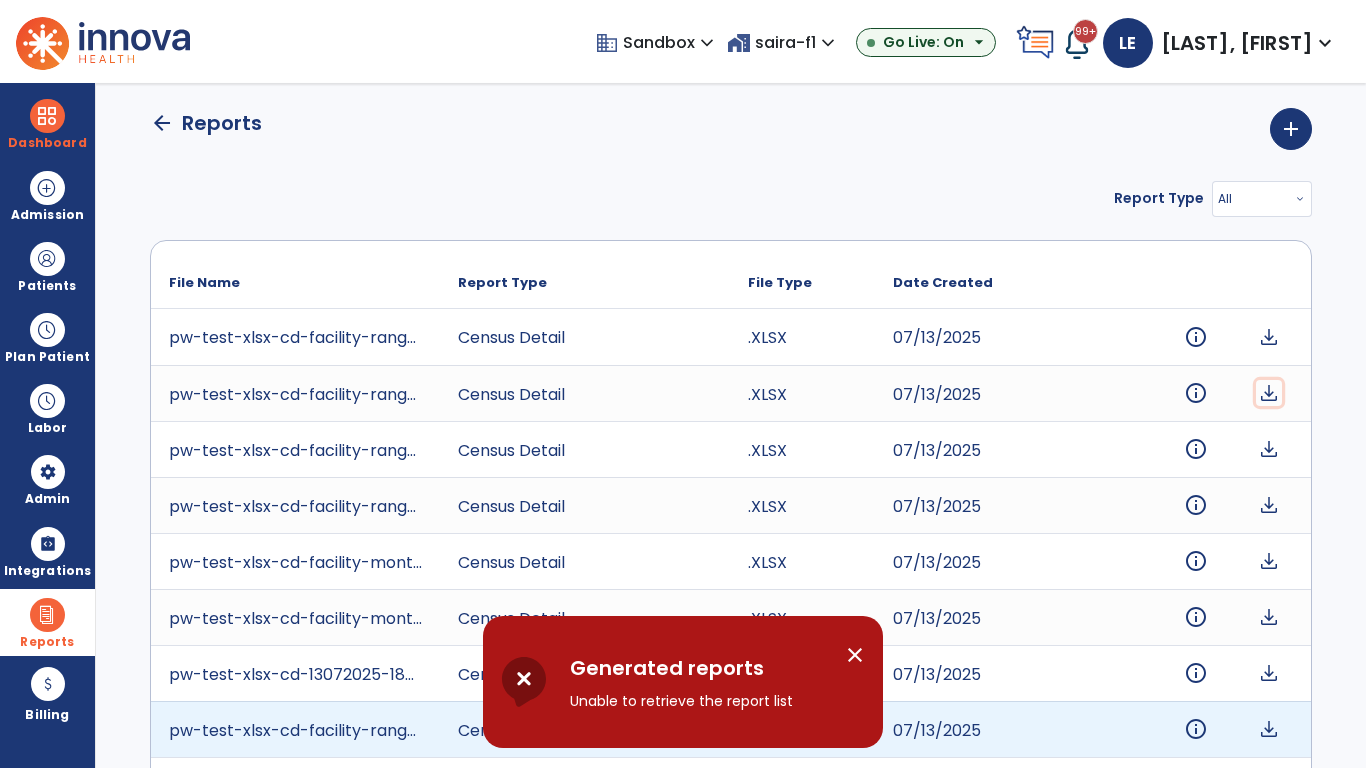 click on "download" 